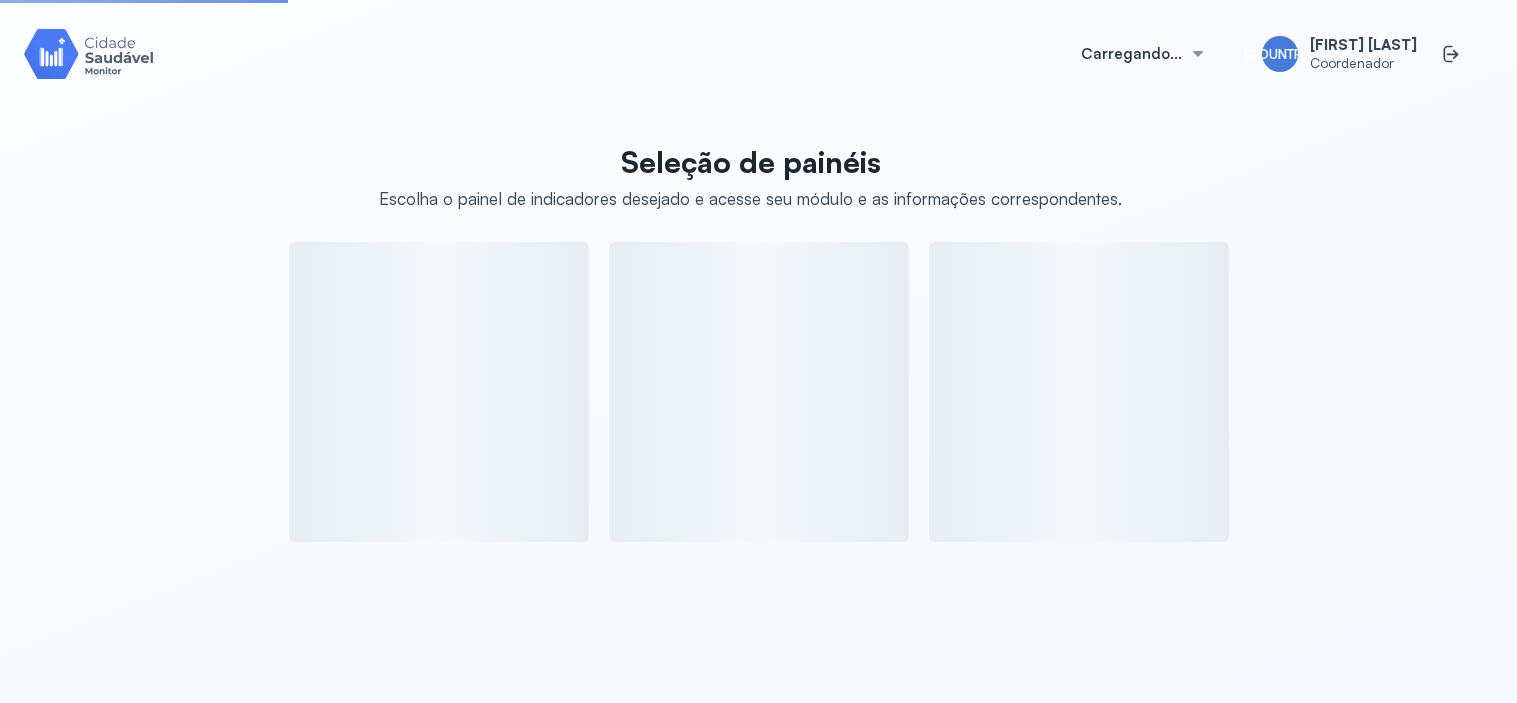 scroll, scrollTop: 0, scrollLeft: 0, axis: both 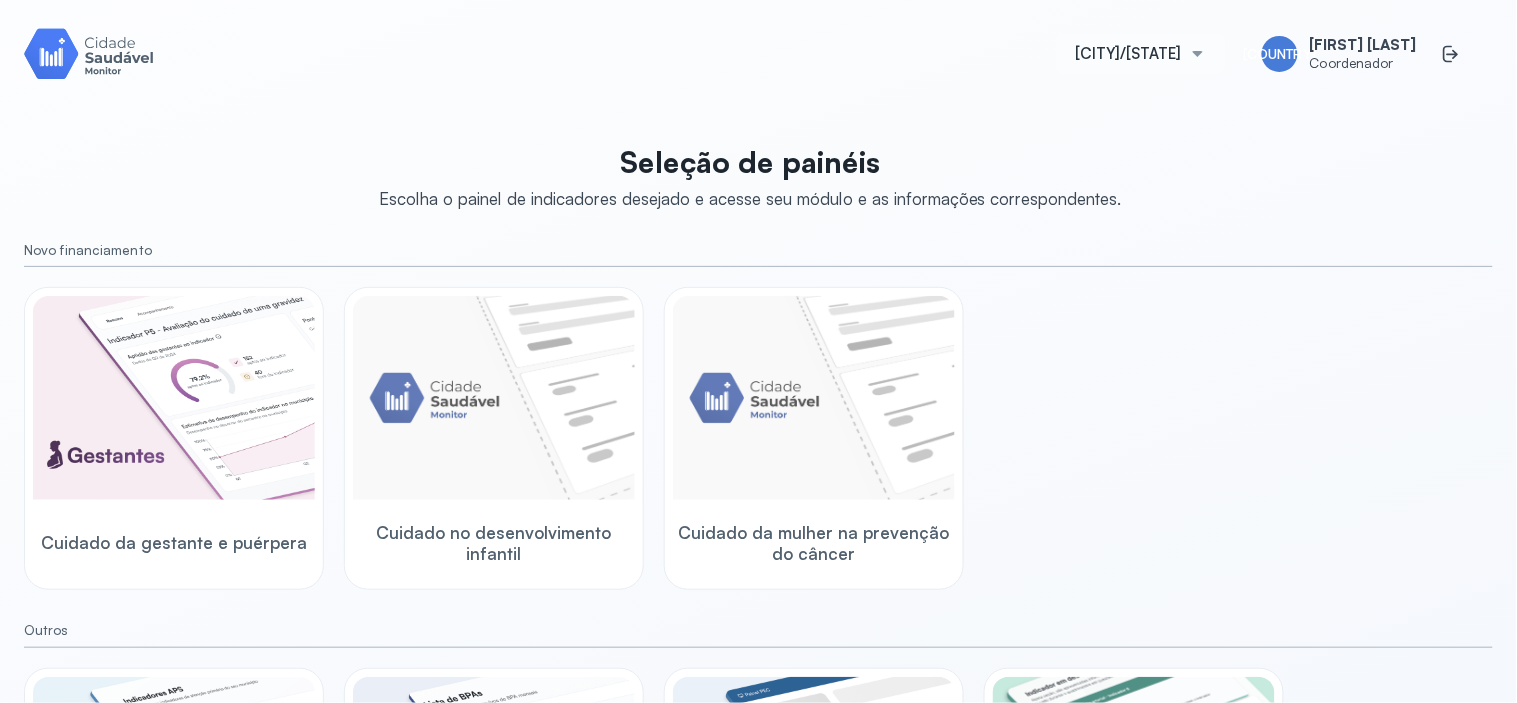 click on "[CITY]/[STATE]" at bounding box center (1129, 54) 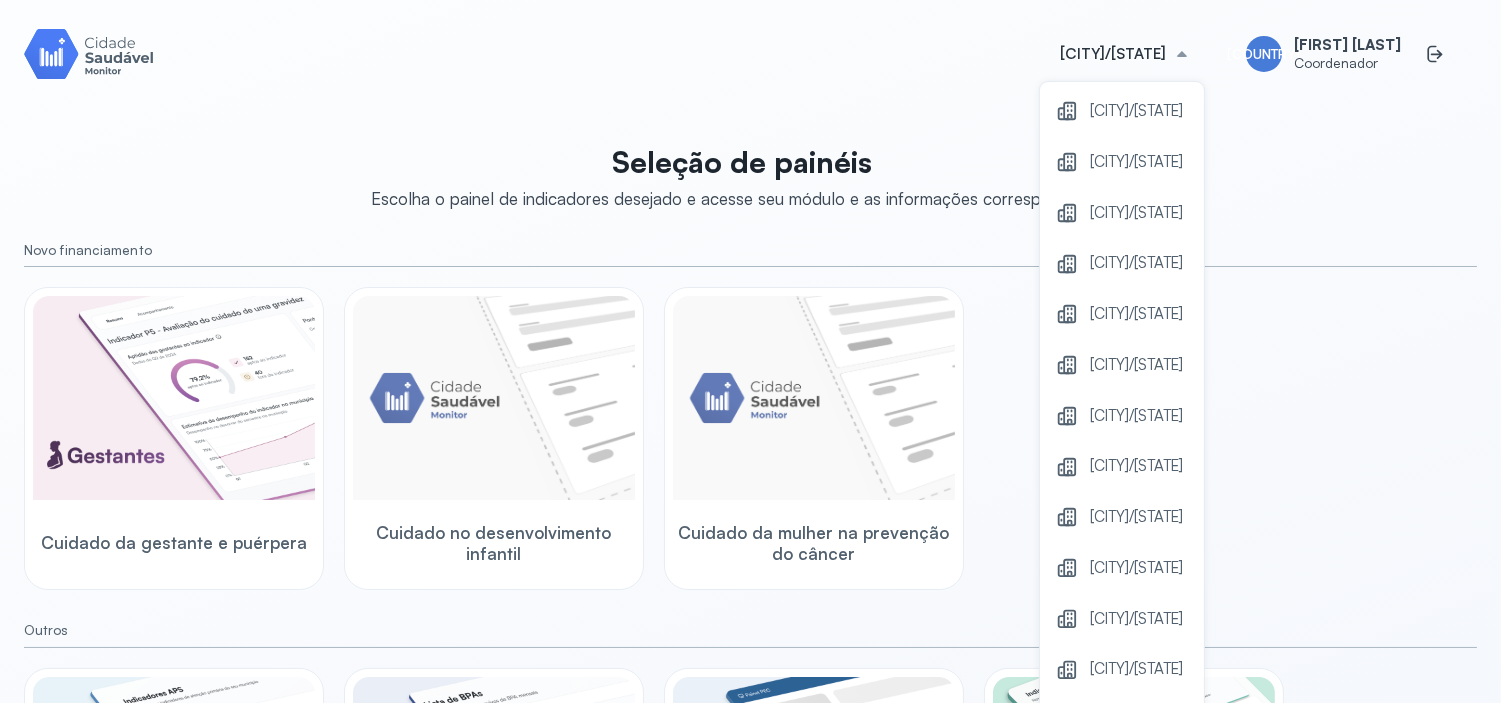 click on "[CITY]/[STATE]" at bounding box center [1122, 111] 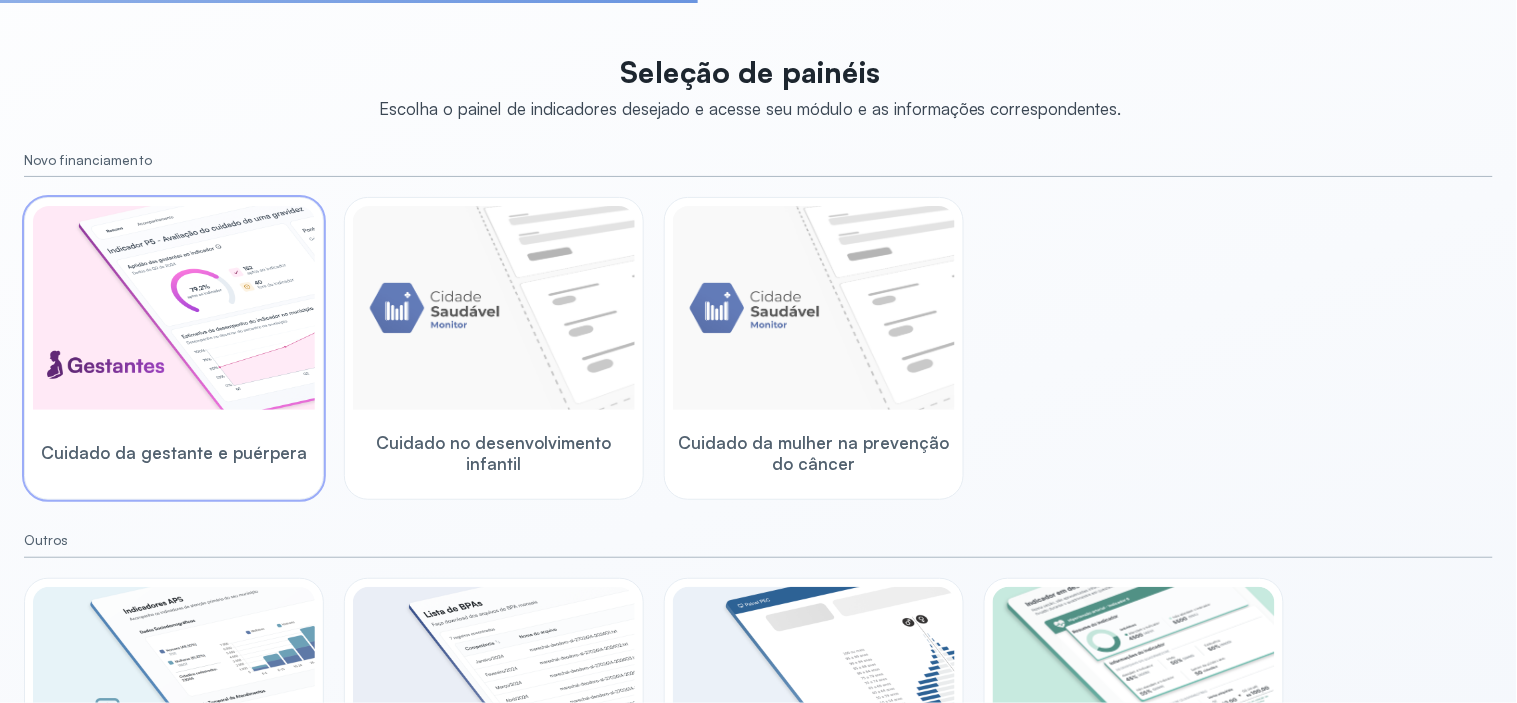 scroll, scrollTop: 222, scrollLeft: 0, axis: vertical 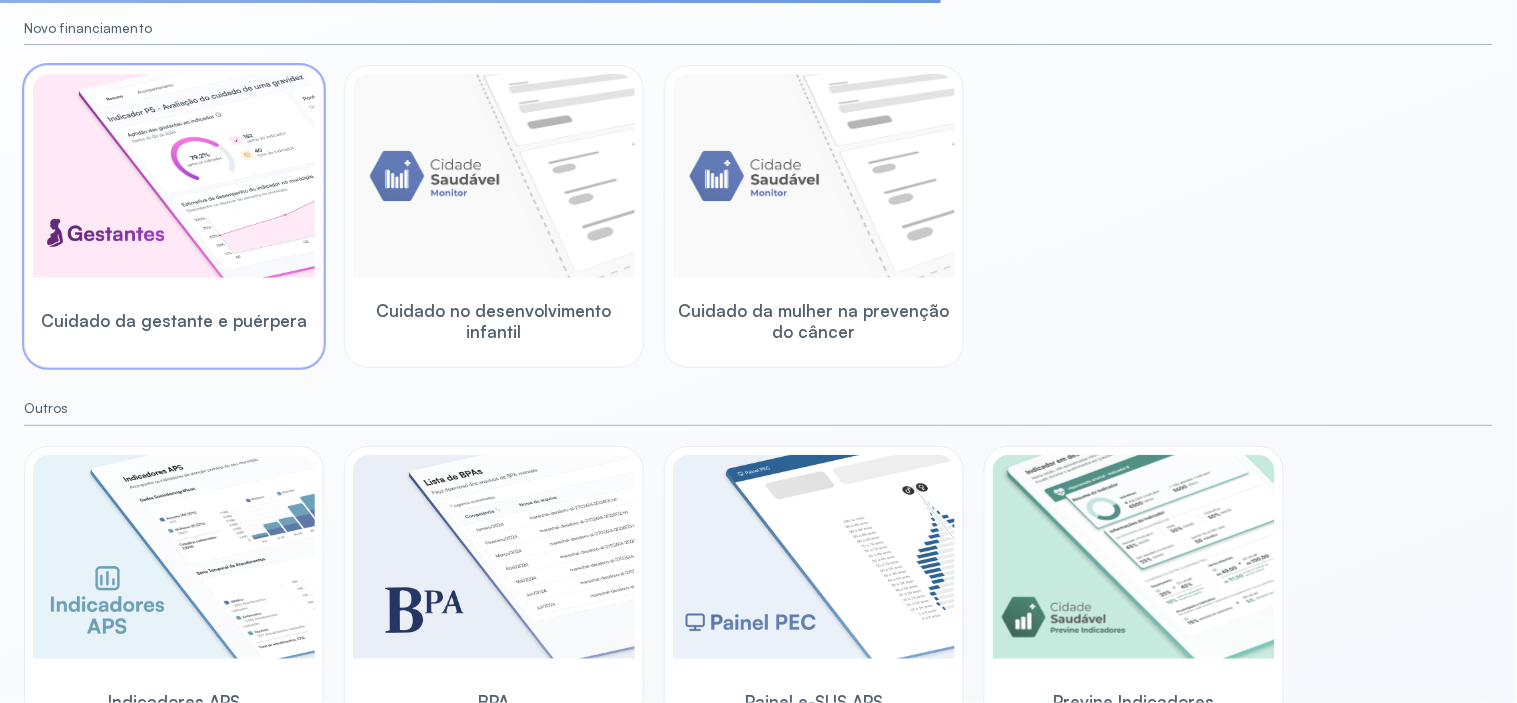 click on "Cuidado da gestante e puérpera" at bounding box center [174, 320] 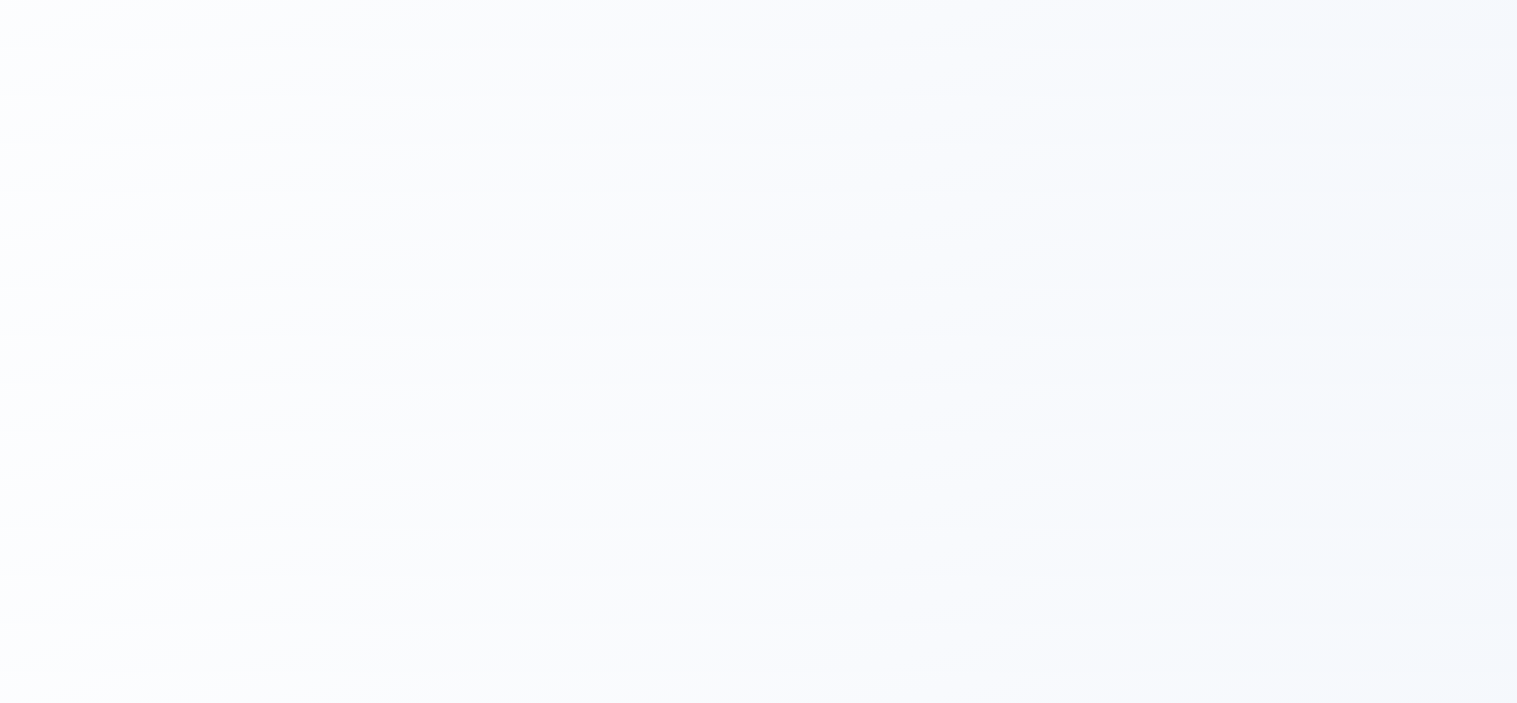 scroll, scrollTop: 0, scrollLeft: 0, axis: both 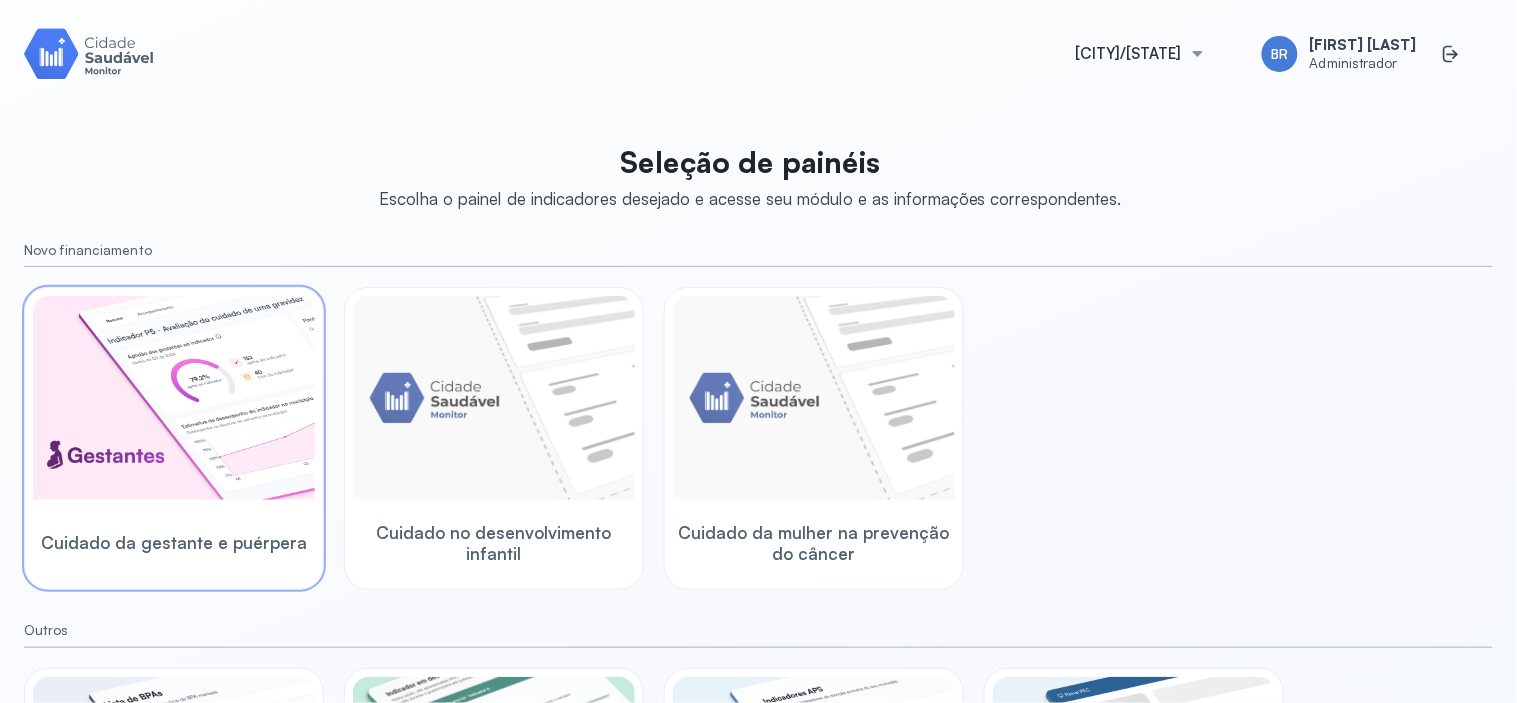 click at bounding box center (174, 398) 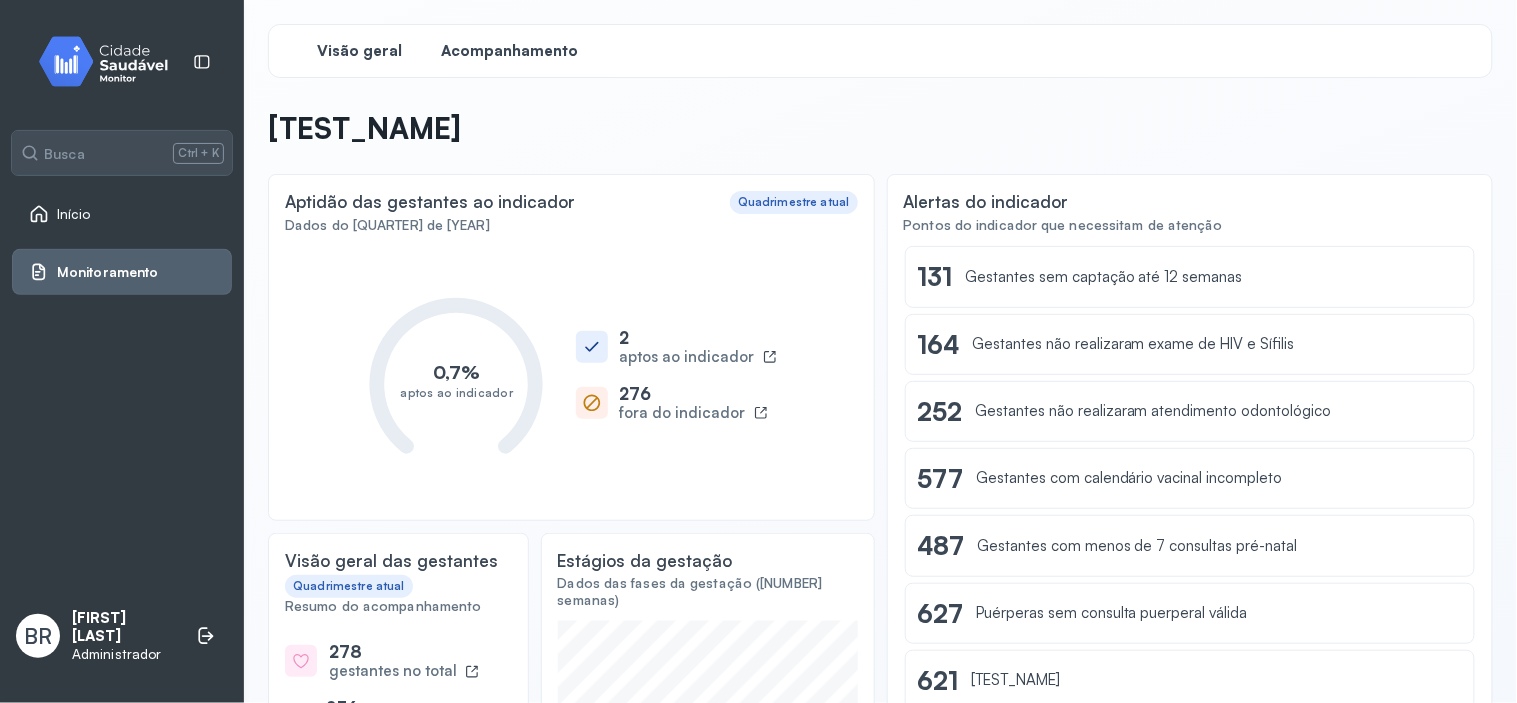 click on "Acompanhamento" at bounding box center [360, 51] 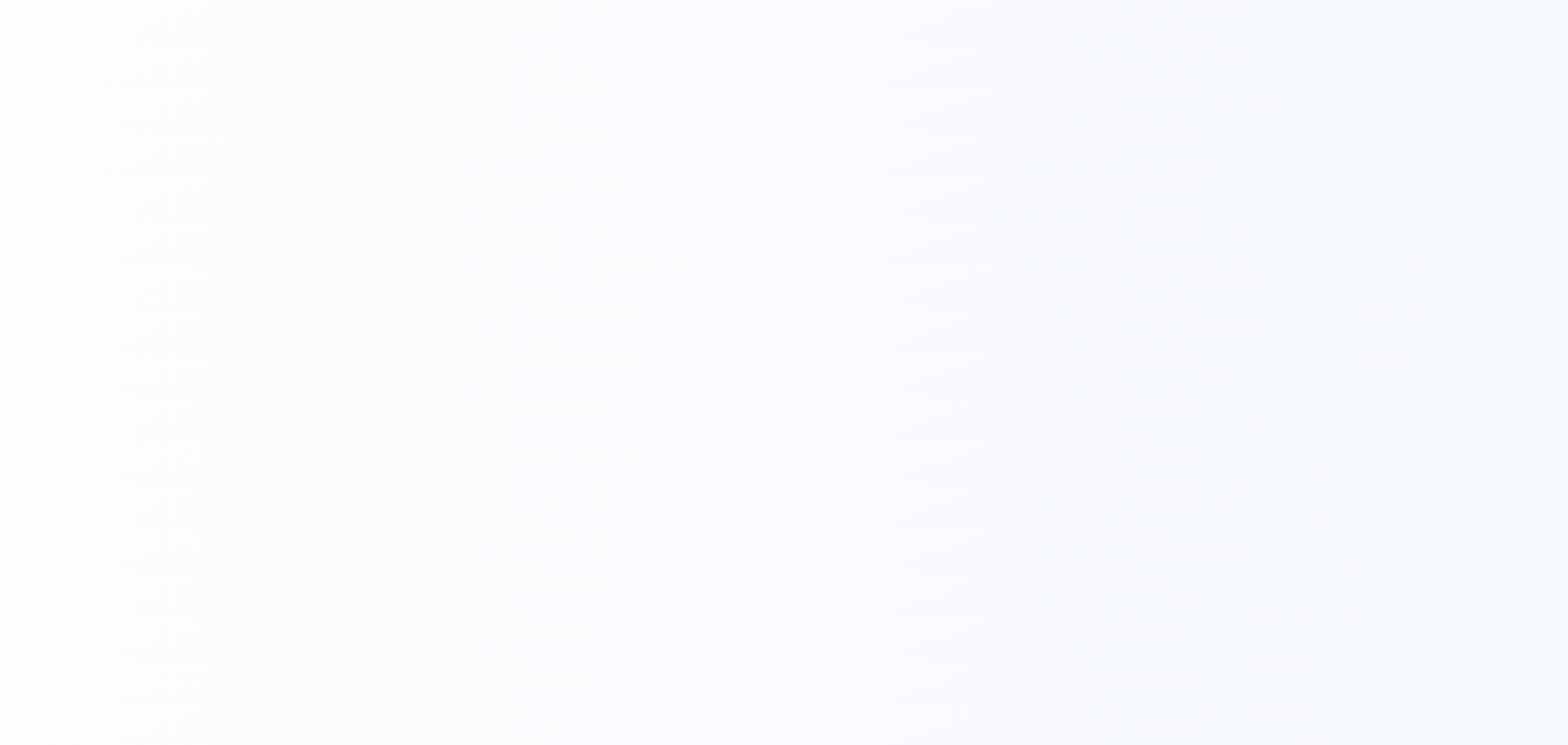 scroll, scrollTop: 0, scrollLeft: 0, axis: both 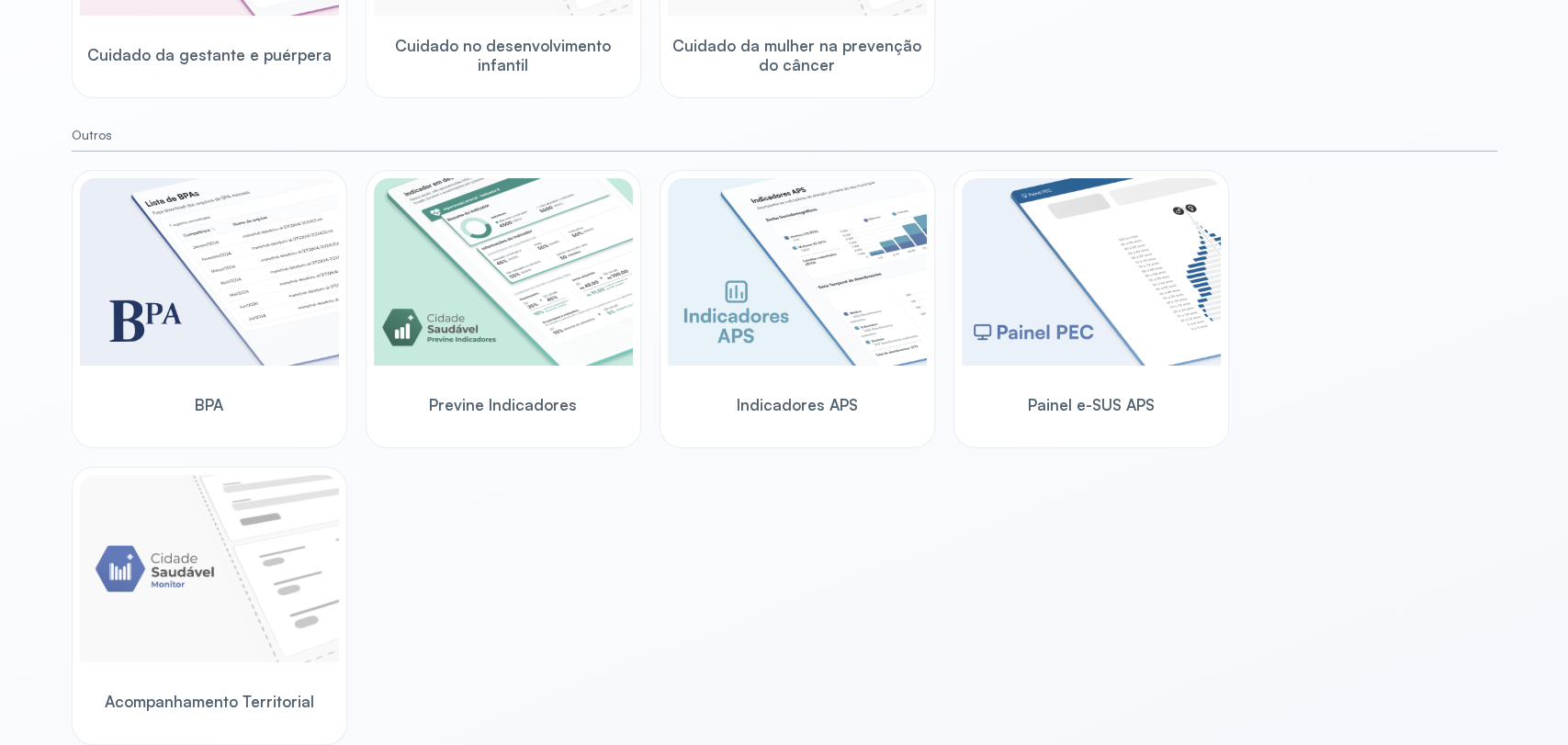 click at bounding box center (209, -78) 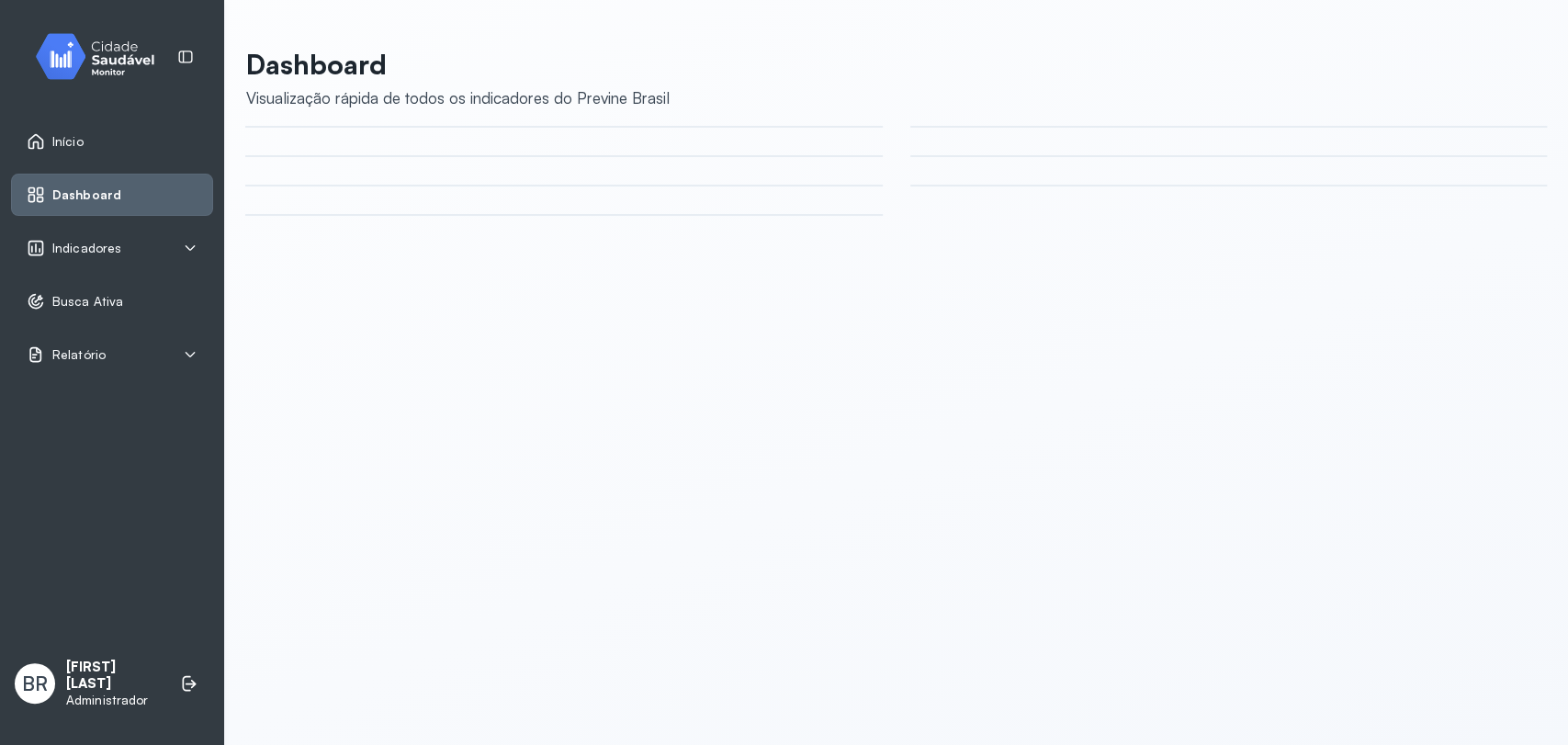 scroll, scrollTop: 0, scrollLeft: 0, axis: both 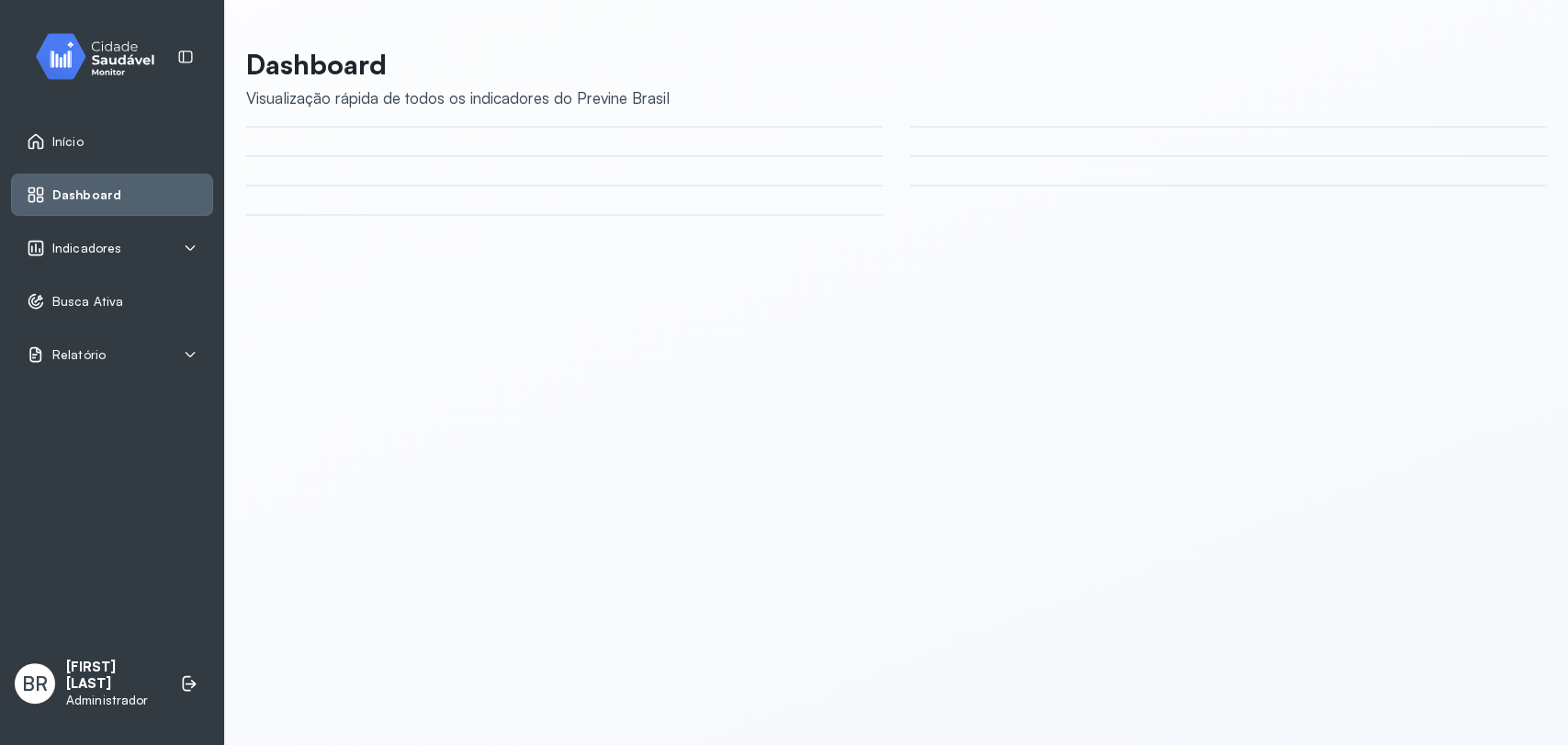 click on "Indicadores" at bounding box center (86, 248) 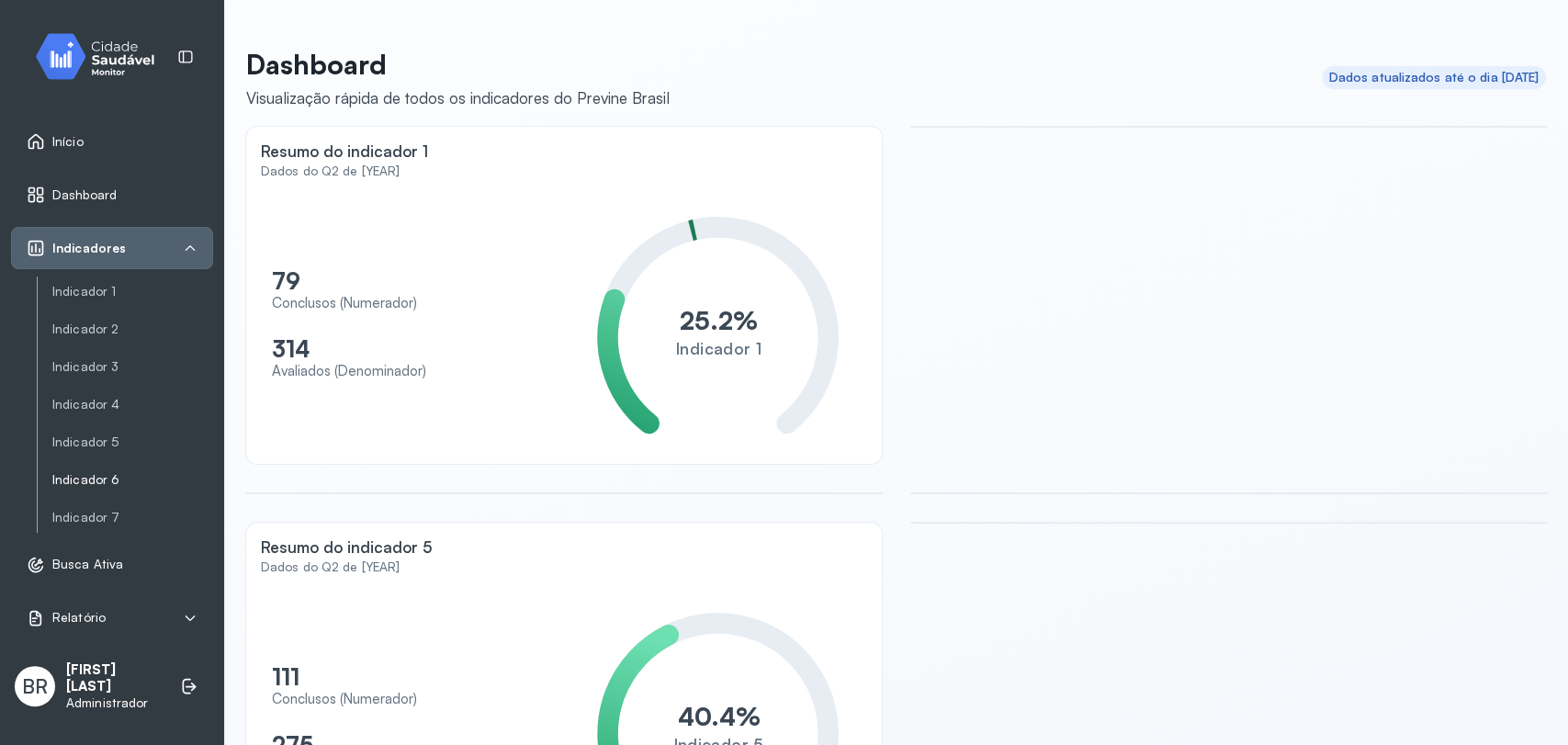 click on "Indicador 6" at bounding box center (132, 480) 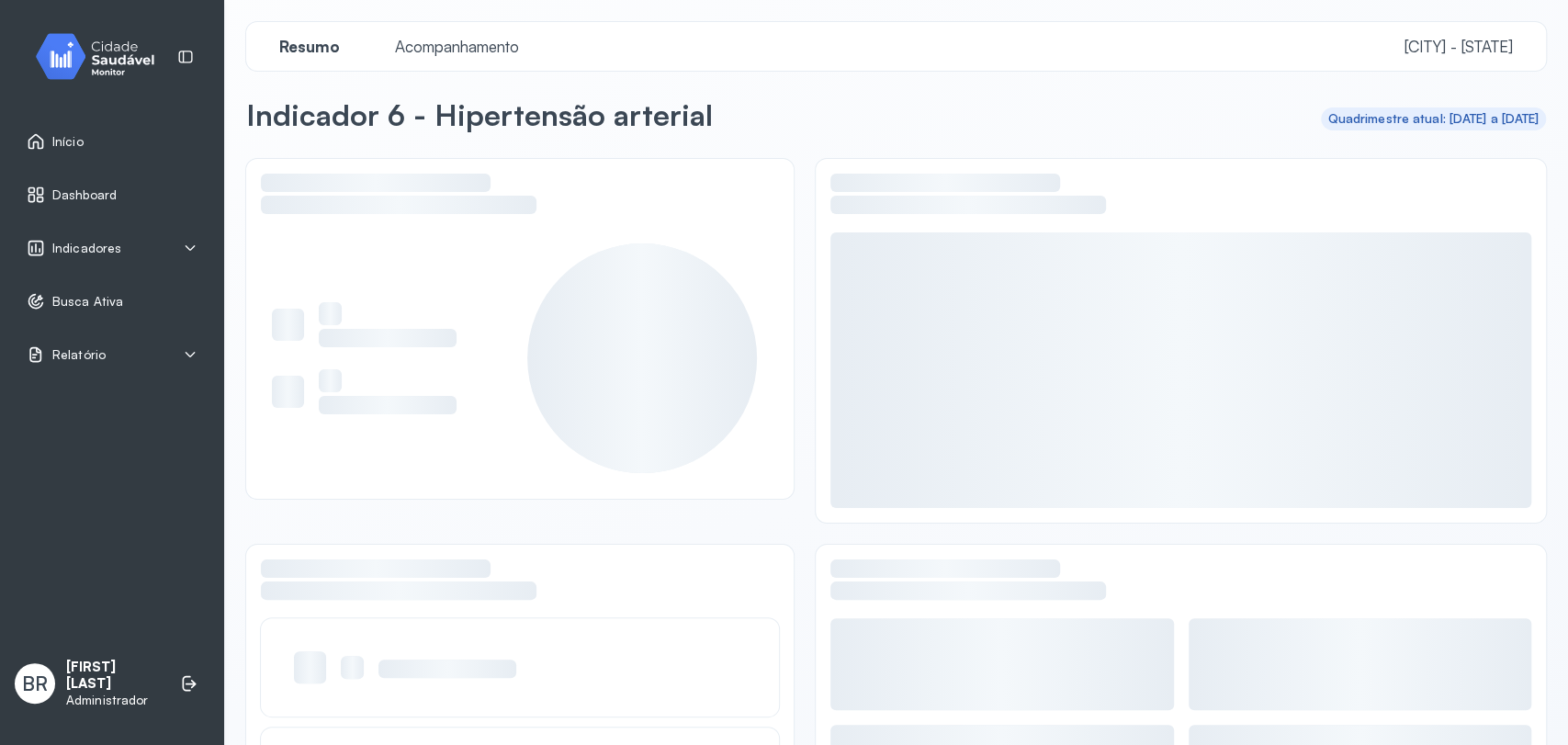 click on "Acompanhamento" at bounding box center [457, 46] 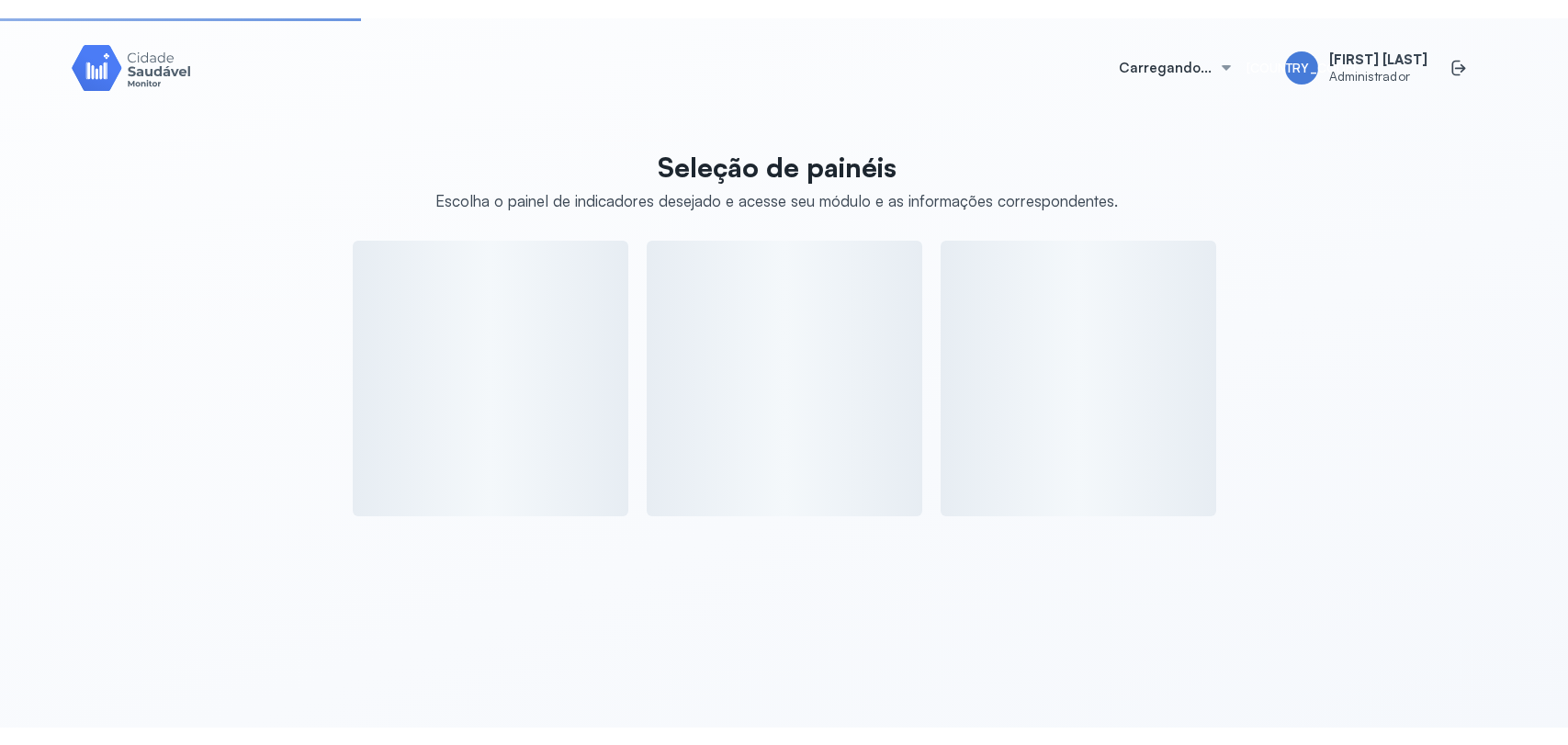 scroll, scrollTop: 0, scrollLeft: 0, axis: both 